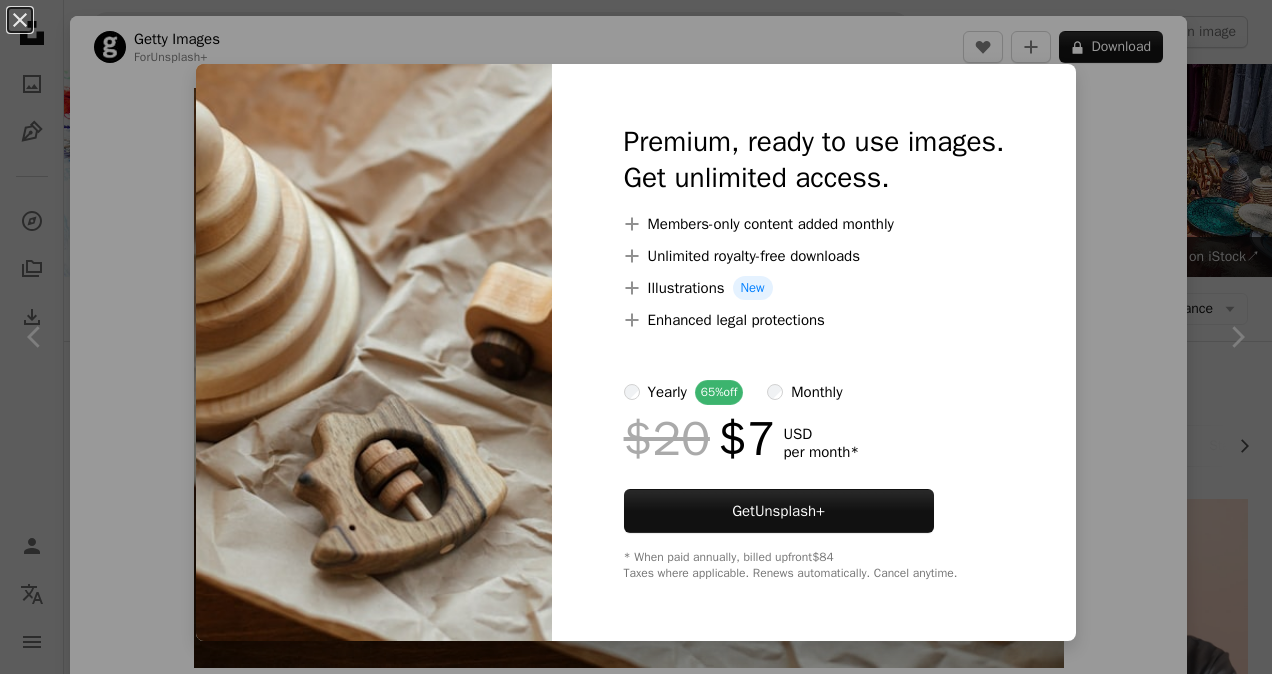 scroll, scrollTop: 3422, scrollLeft: 0, axis: vertical 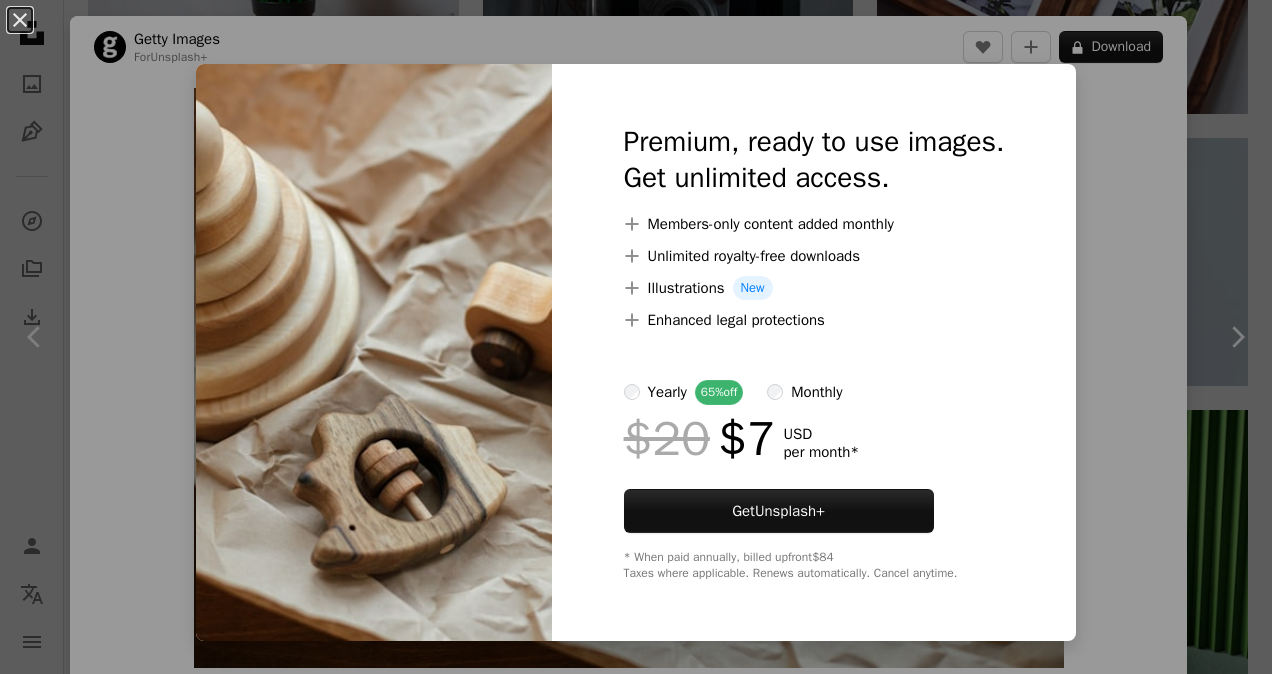 click on "An X shape Premium, ready to use images. Get unlimited access. A plus sign Members-only content added monthly A plus sign Unlimited royalty-free downloads A plus sign Illustrations  New A plus sign Enhanced legal protections yearly 65%  off monthly $20   $7 USD per month * Get  Unsplash+ * When paid annually, billed upfront  $84 Taxes where applicable. Renews automatically. Cancel anytime." at bounding box center [636, 337] 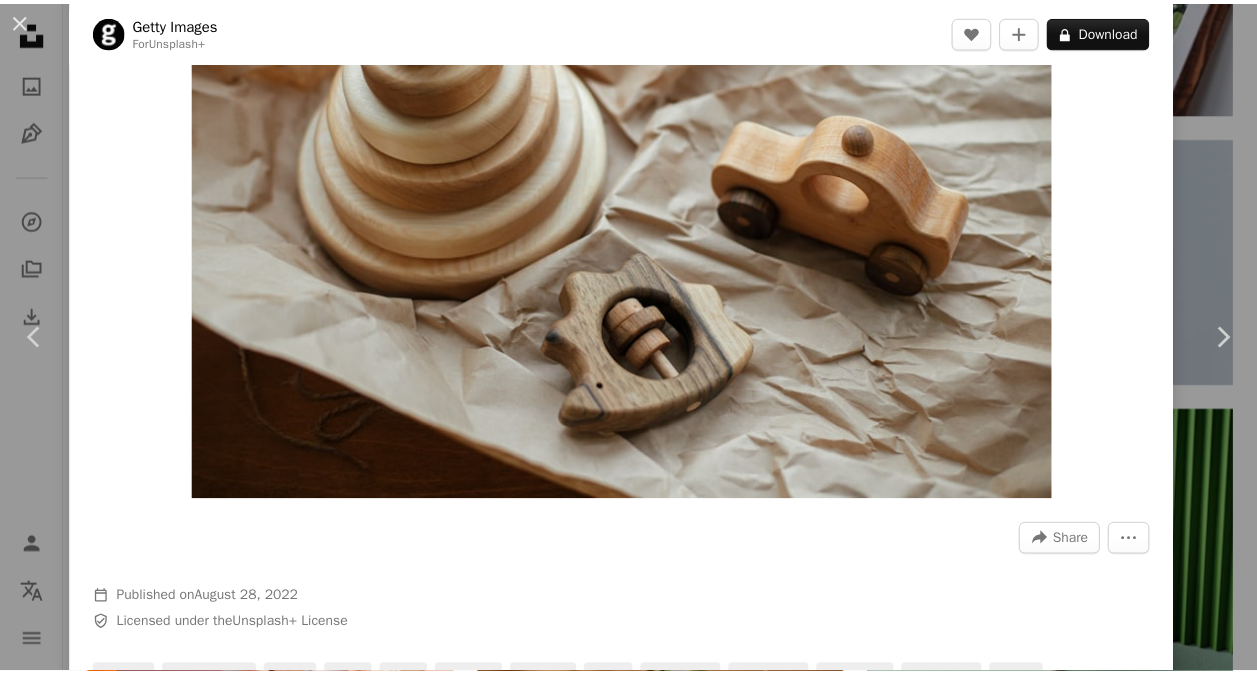 scroll, scrollTop: 167, scrollLeft: 0, axis: vertical 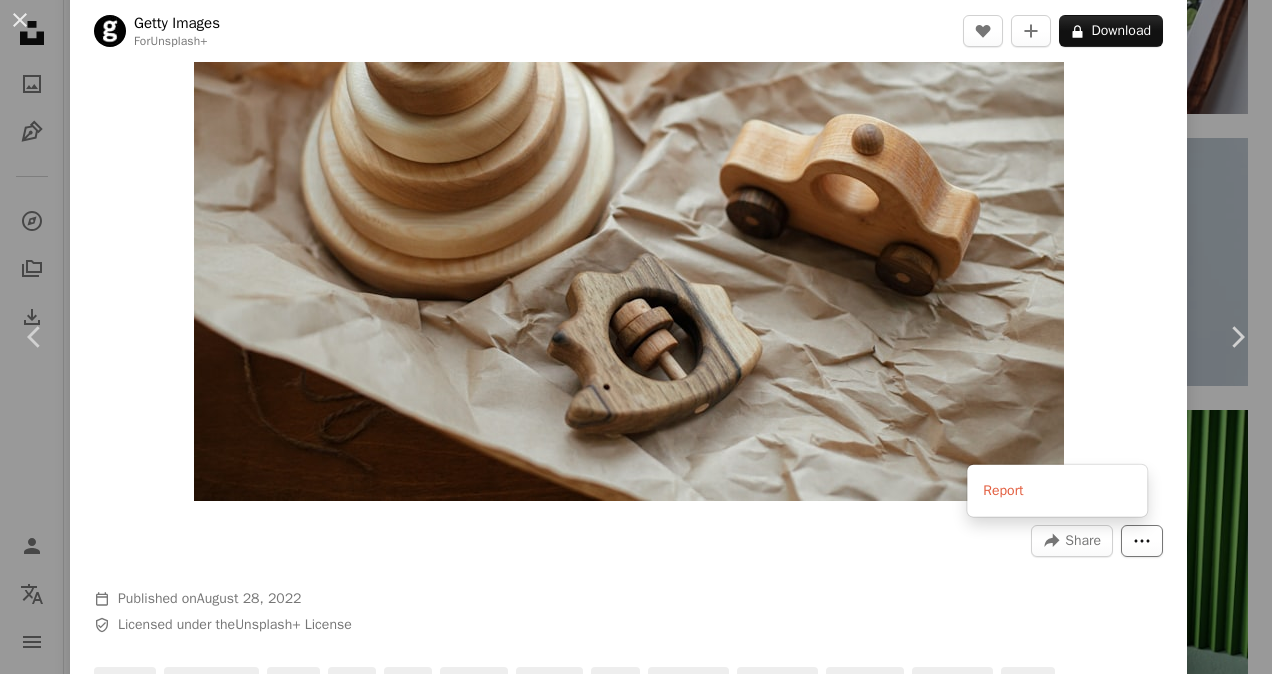 click on "More Actions" at bounding box center (1142, 541) 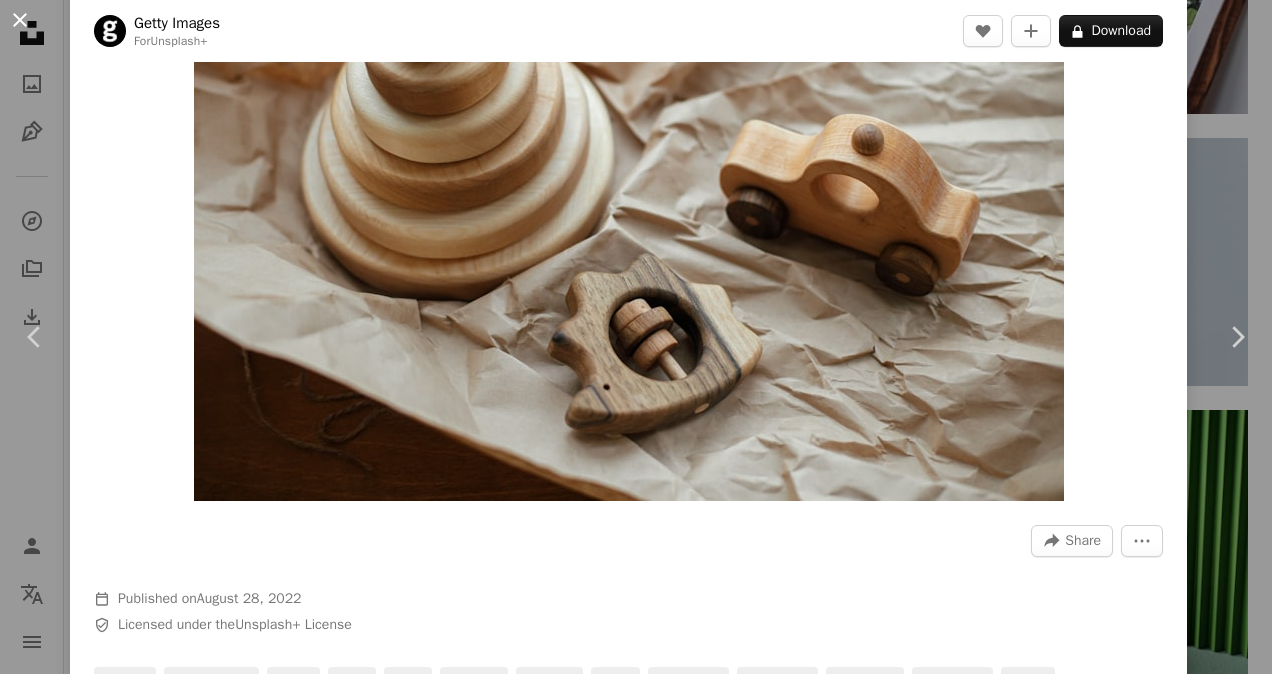 click on "An X shape" at bounding box center (20, 20) 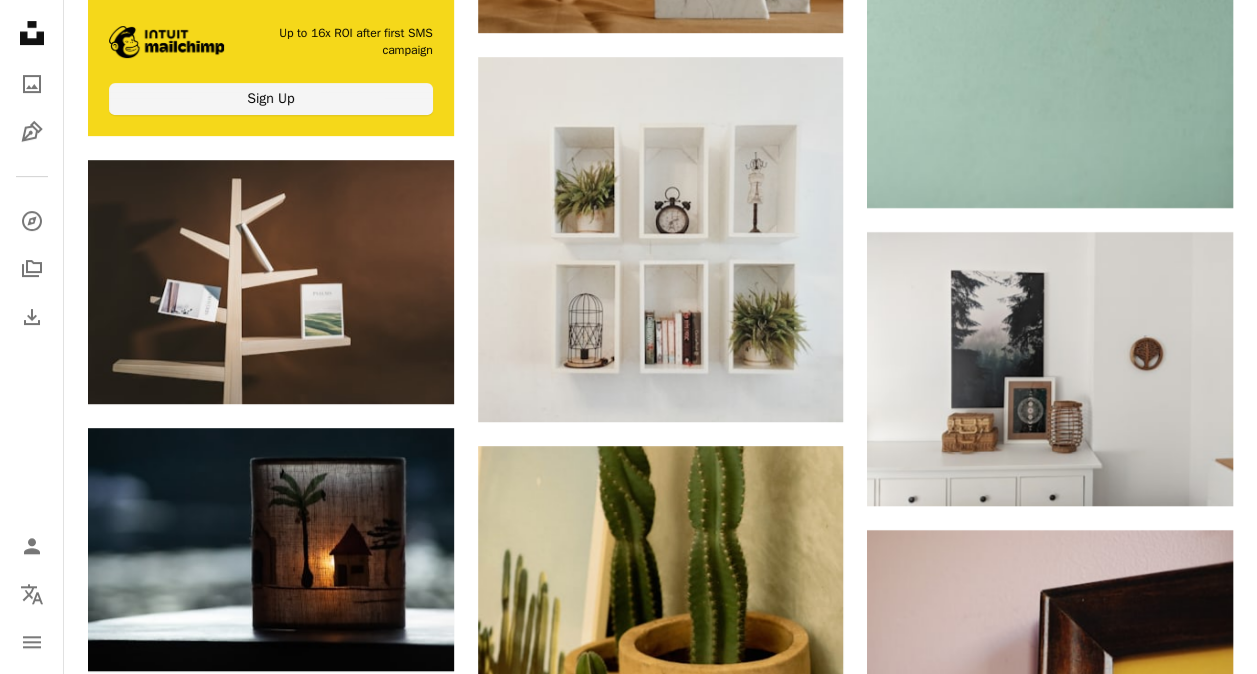 scroll, scrollTop: 3996, scrollLeft: 0, axis: vertical 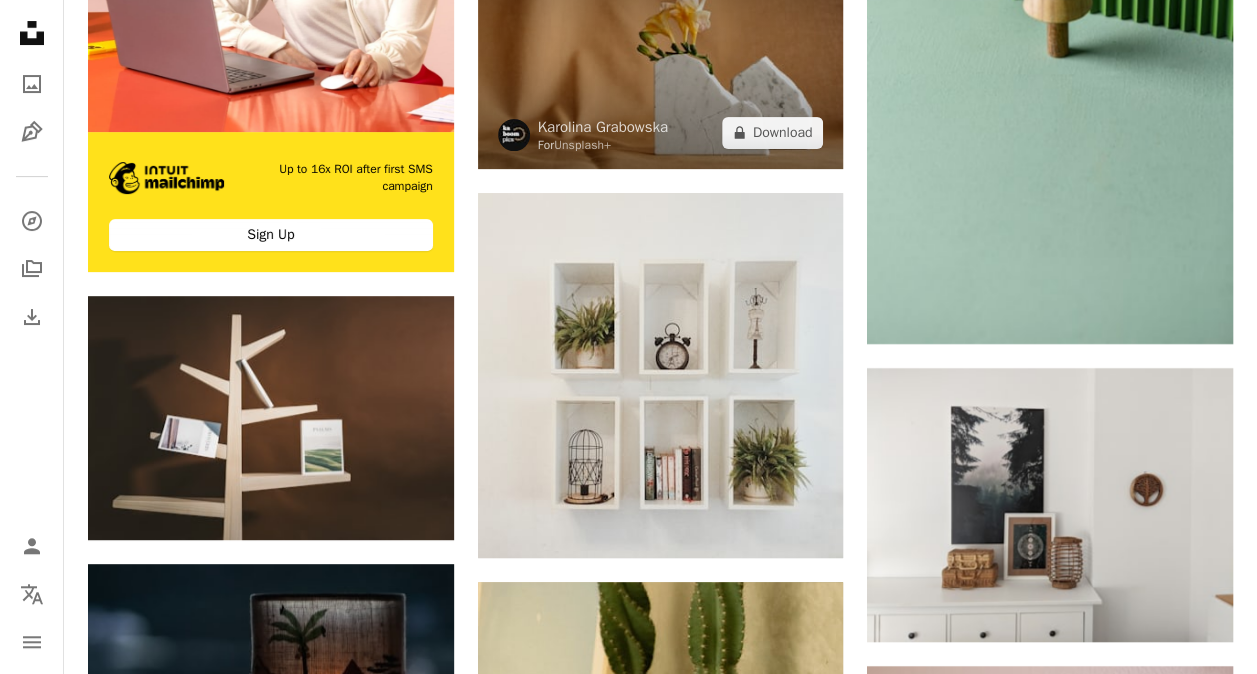 click at bounding box center [661, 47] 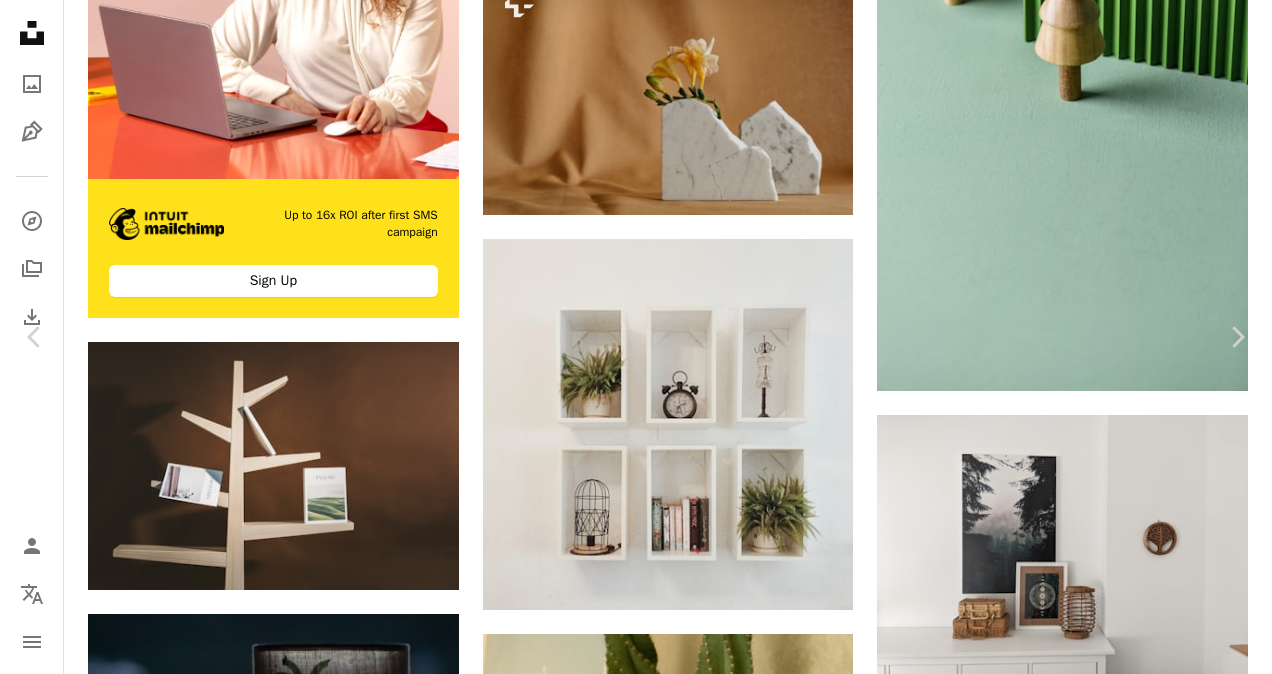 click on "An X shape" at bounding box center (20, 20) 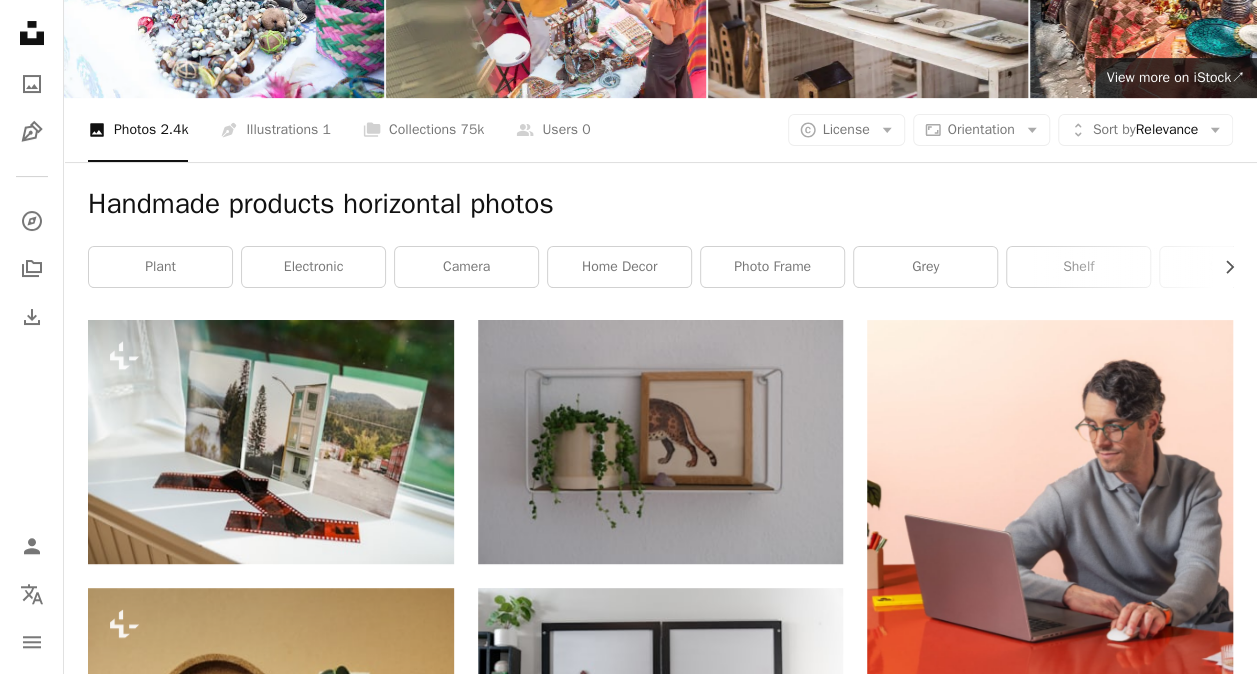 scroll, scrollTop: 0, scrollLeft: 0, axis: both 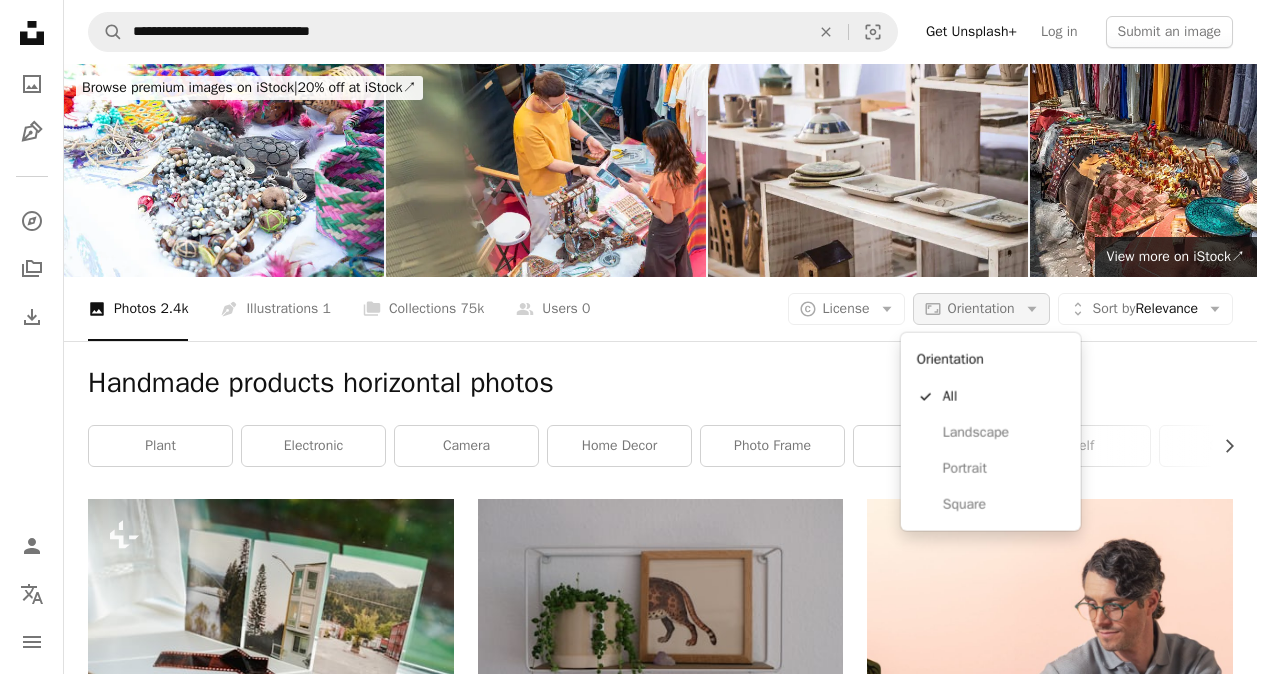 click on "Orientation" at bounding box center (981, 308) 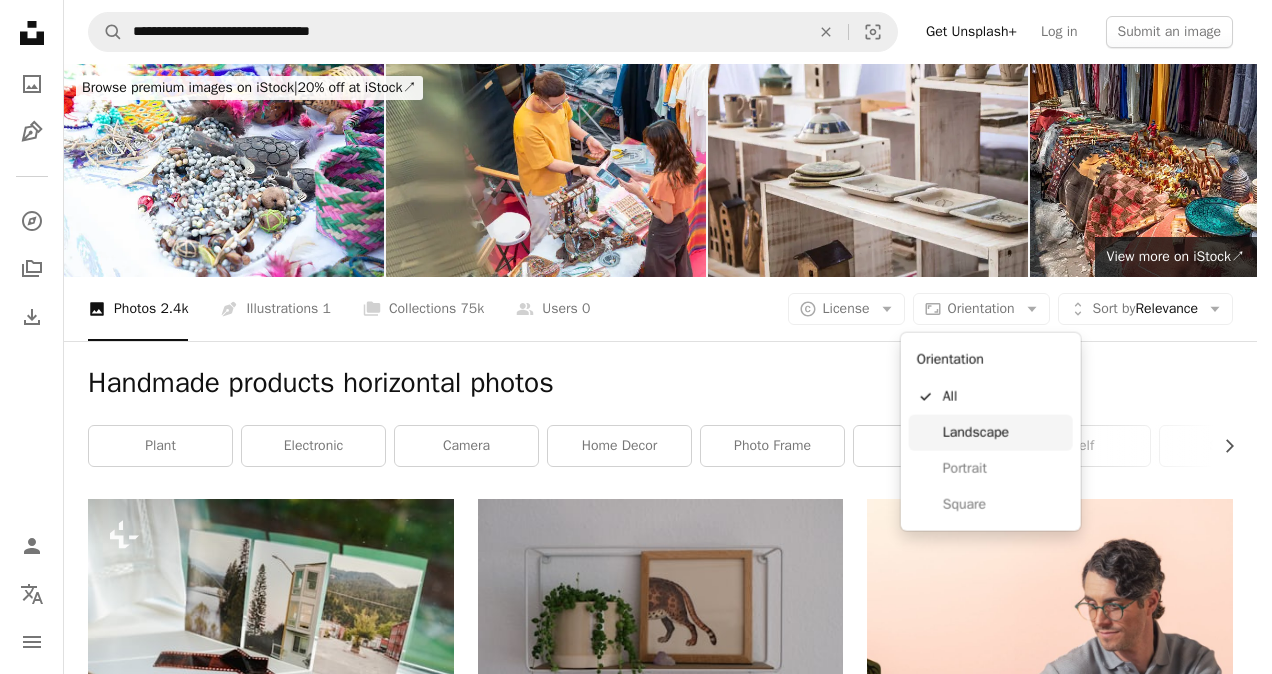 click on "Landscape" at bounding box center (1004, 433) 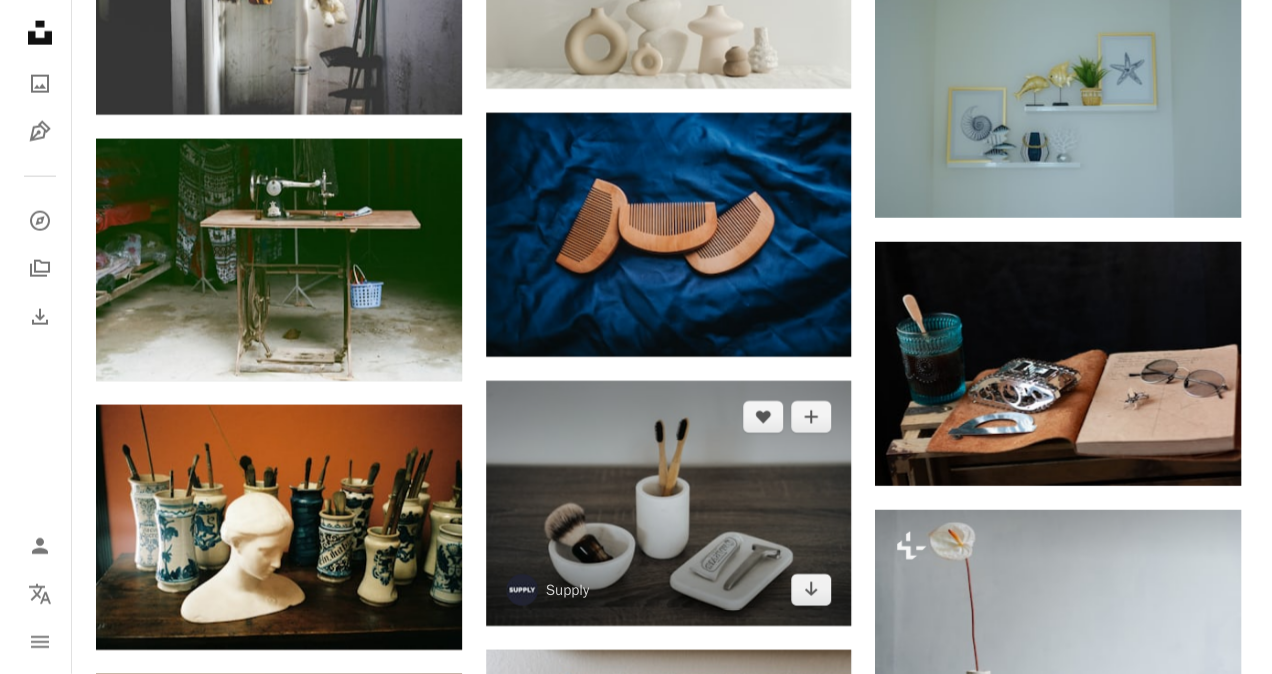 scroll, scrollTop: 9967, scrollLeft: 0, axis: vertical 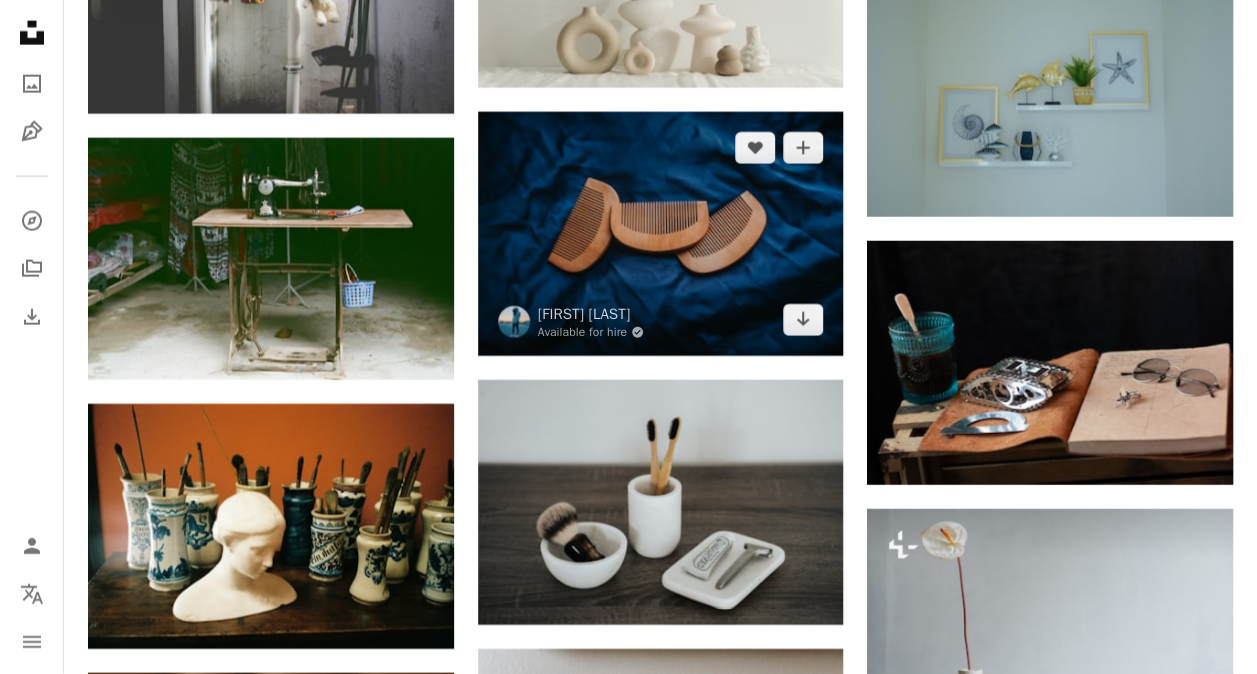 click at bounding box center (661, 234) 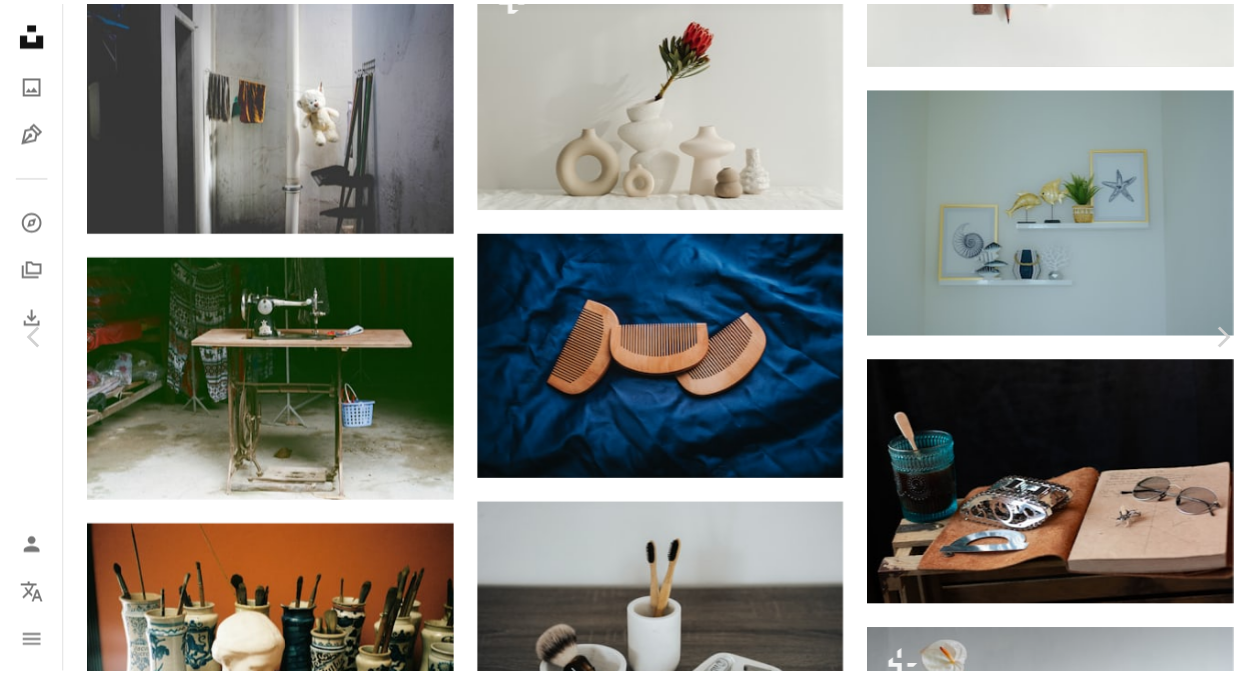 scroll, scrollTop: 0, scrollLeft: 0, axis: both 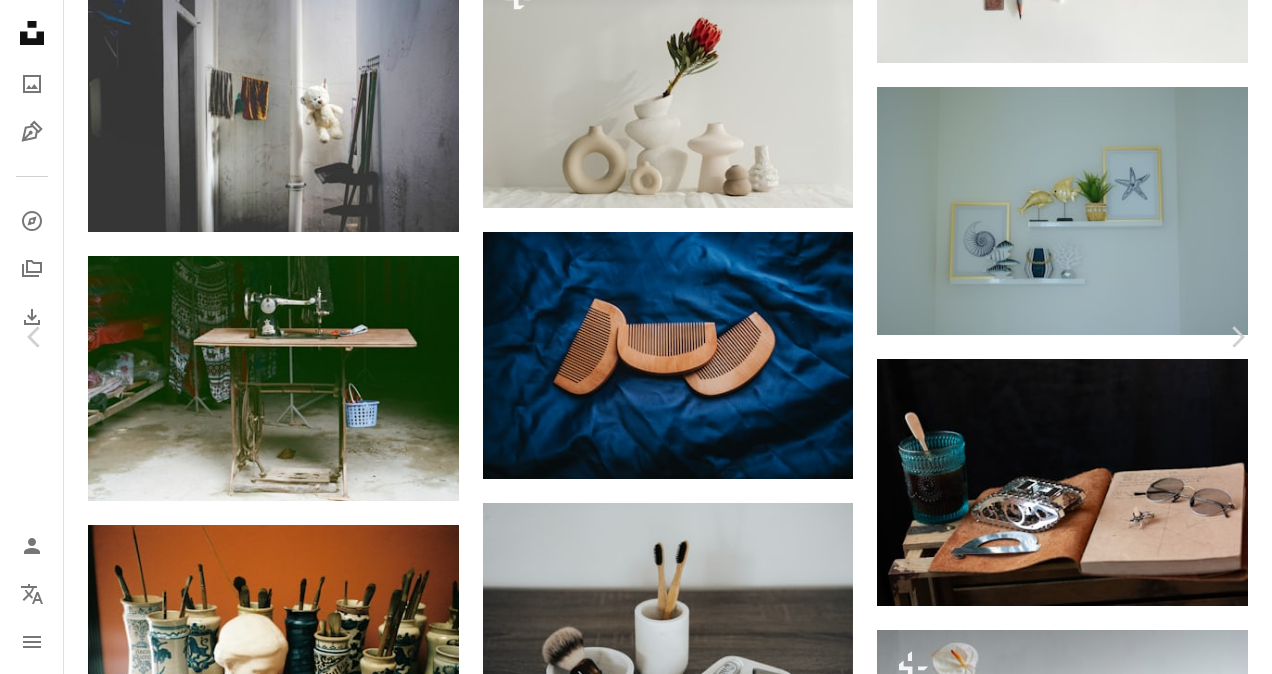 click on "Download free" at bounding box center (1073, 4311) 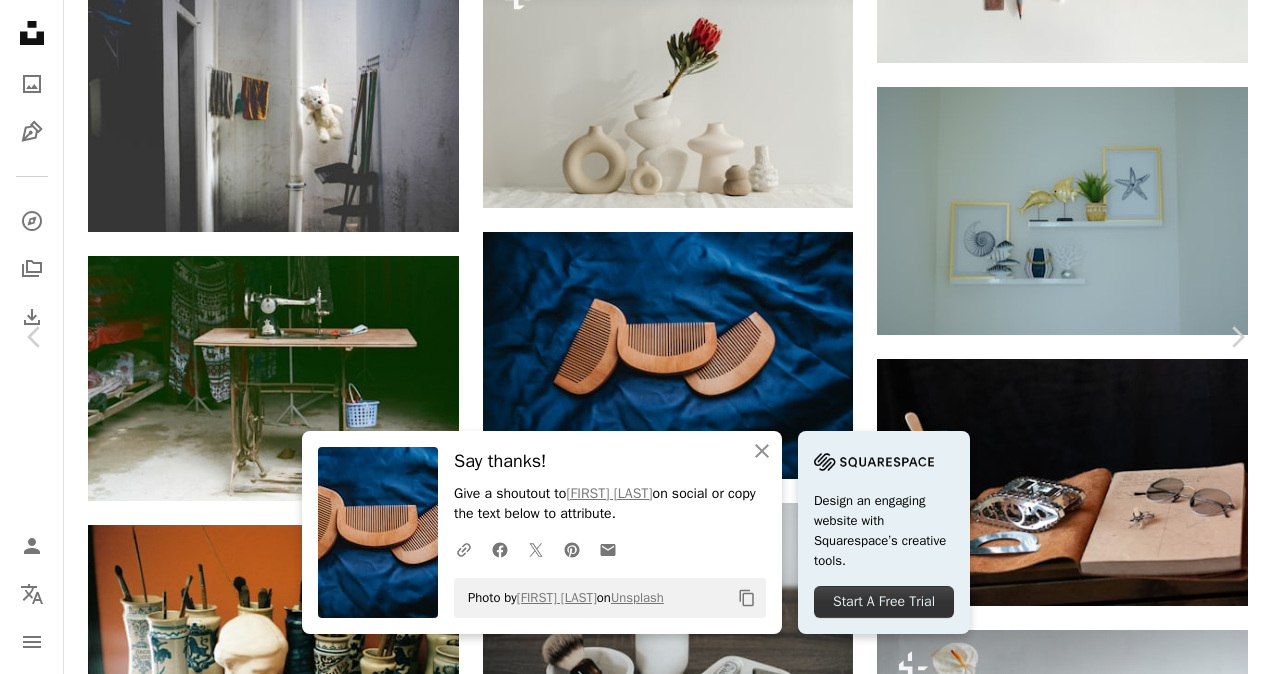 click on "**********" at bounding box center (636, -2852) 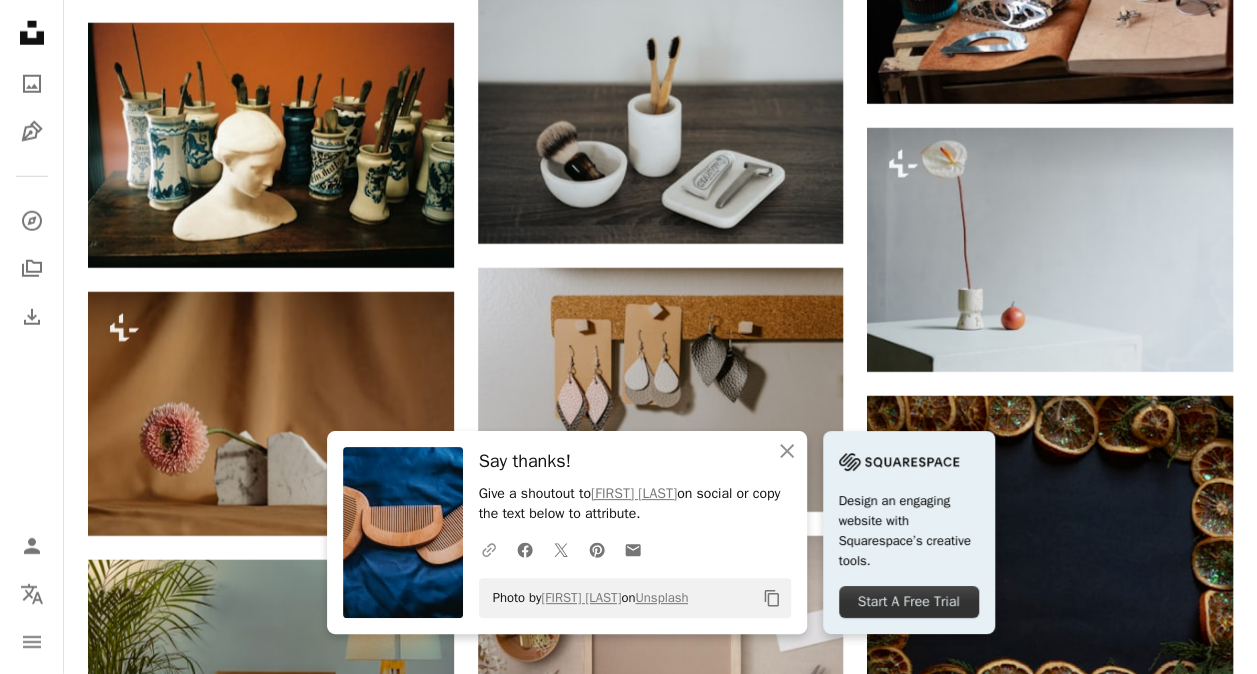 scroll, scrollTop: 10351, scrollLeft: 0, axis: vertical 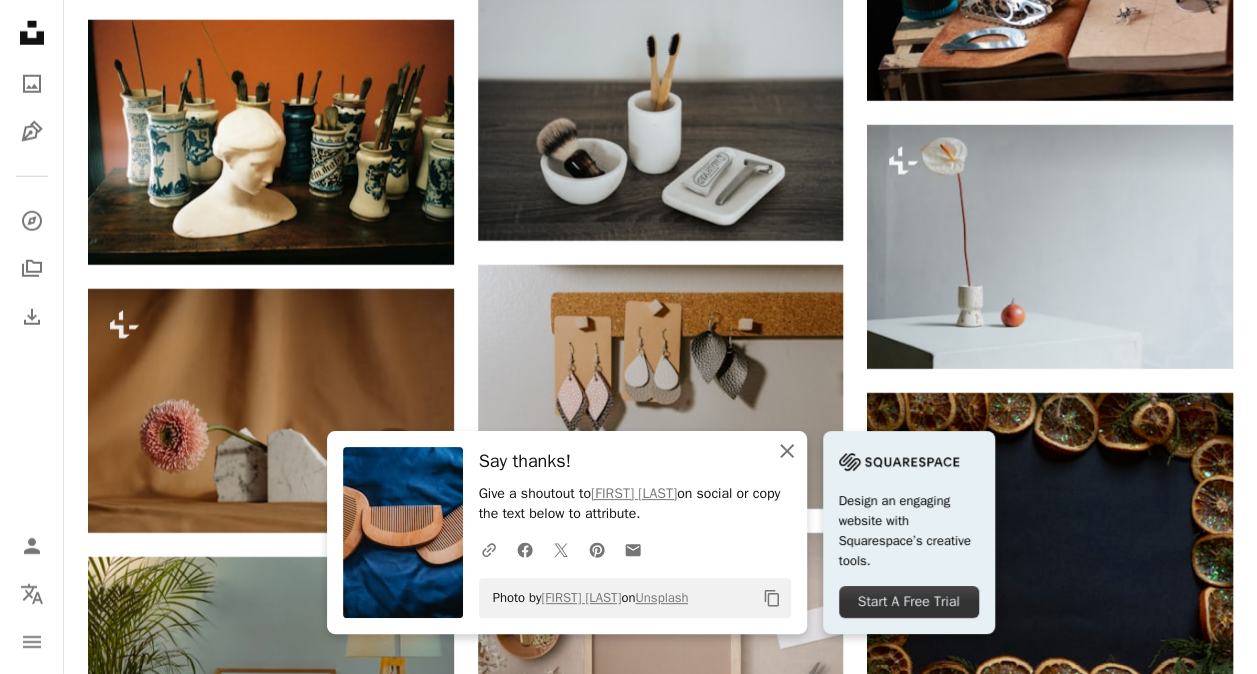 click on "An X shape" 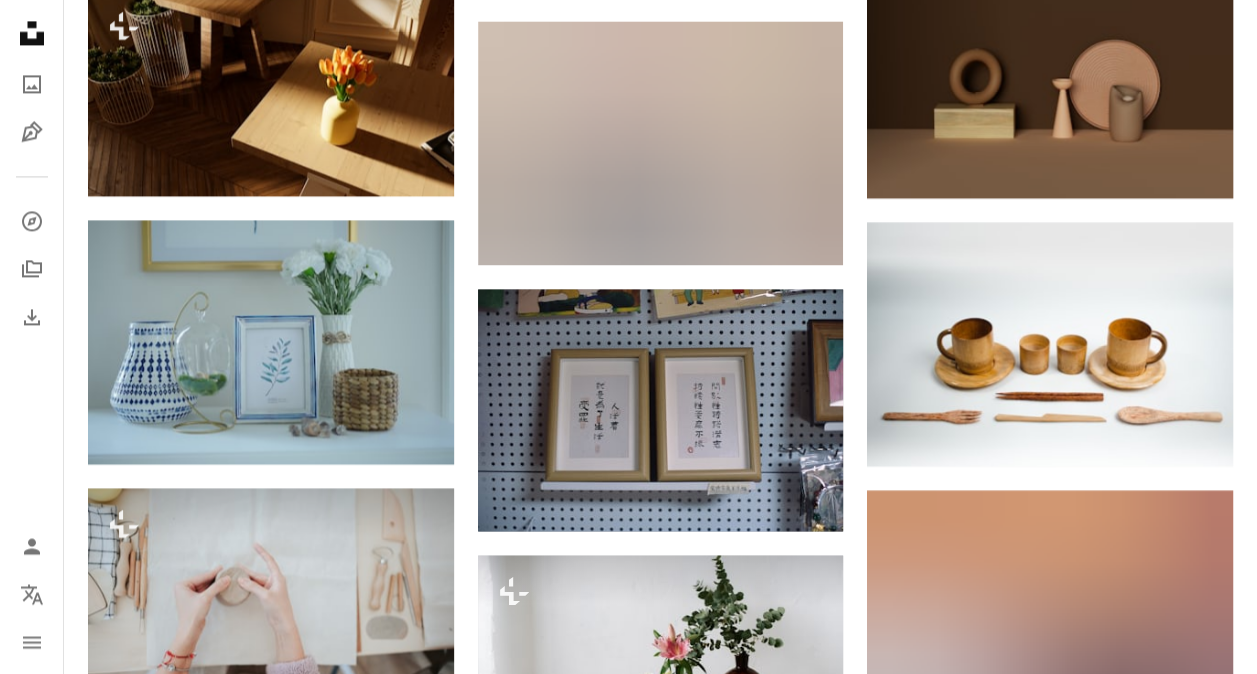 scroll, scrollTop: 12796, scrollLeft: 0, axis: vertical 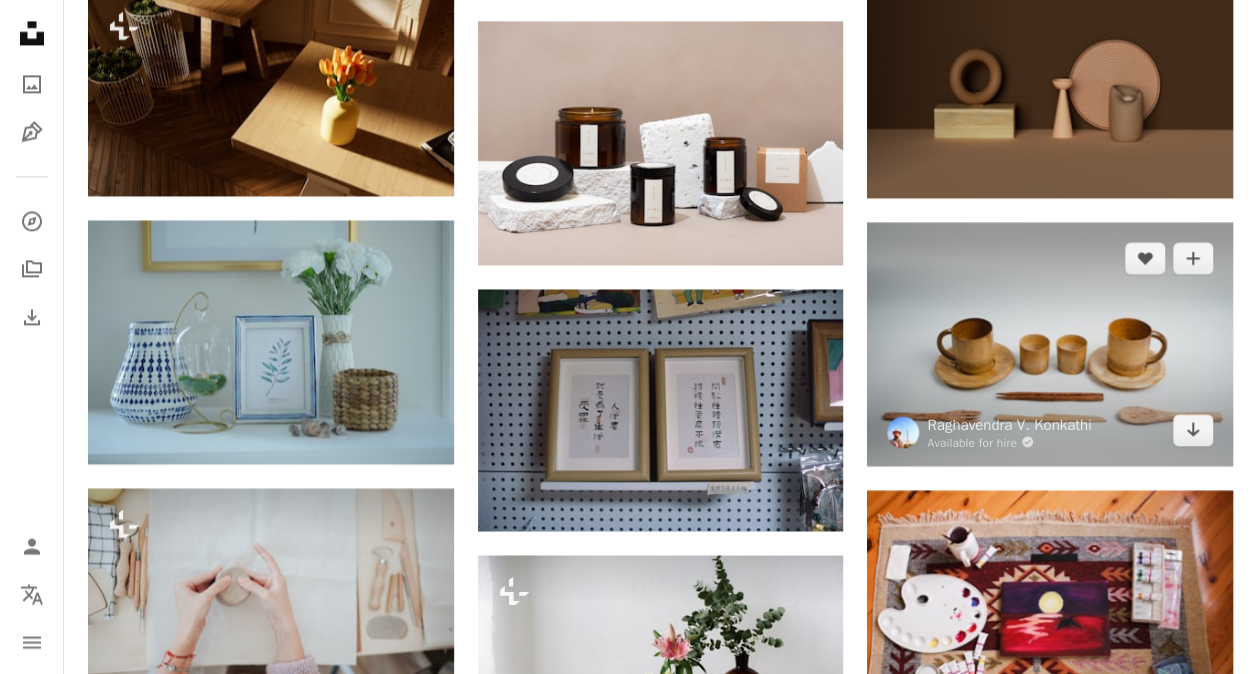 click at bounding box center [1050, 344] 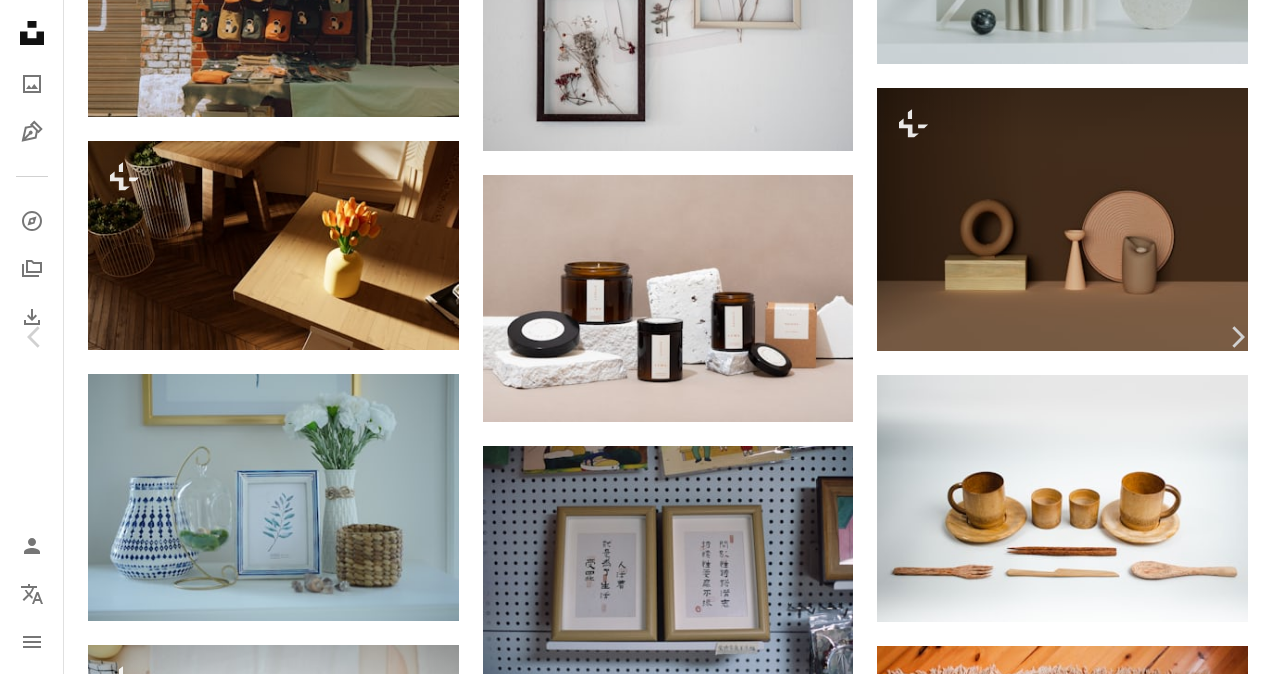 click on "Download free" at bounding box center (1073, 3329) 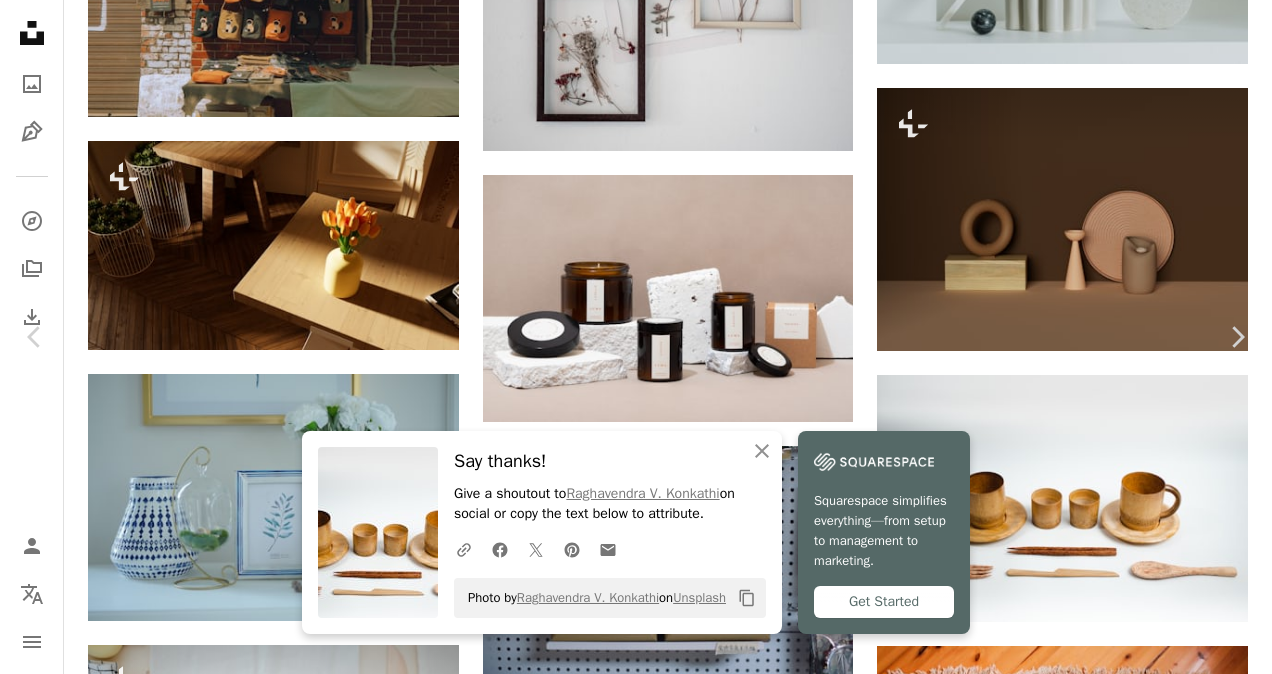 click on "**********" at bounding box center (636, -4757) 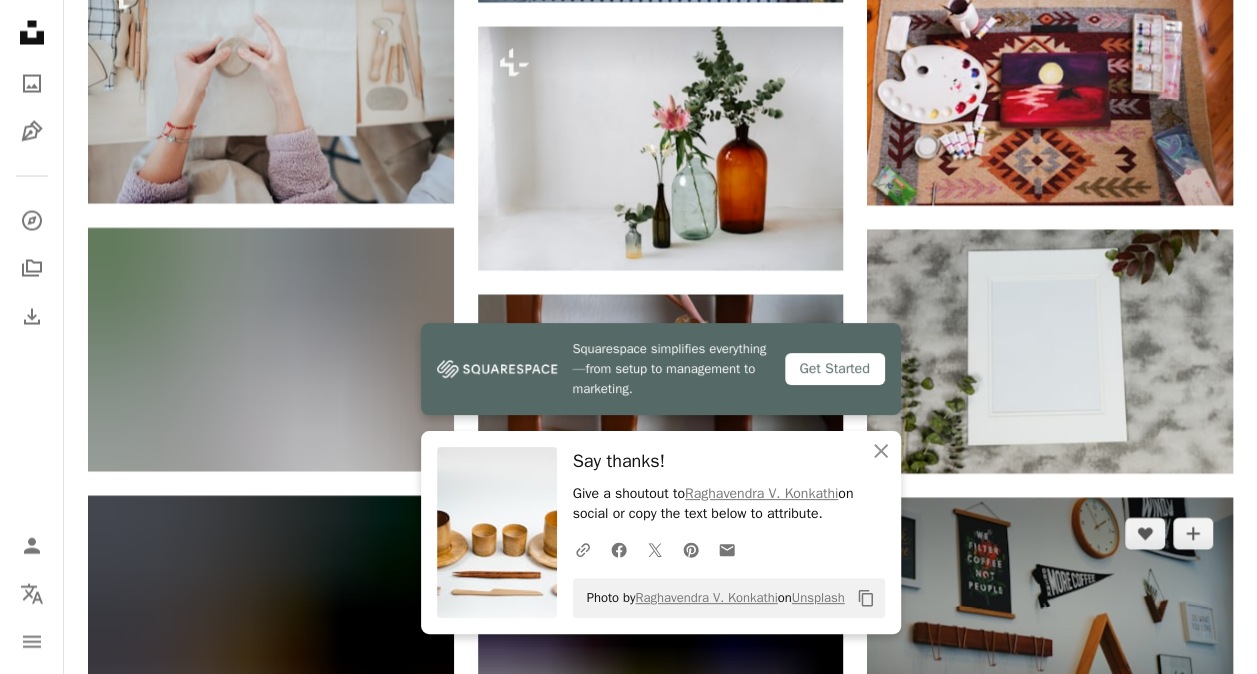 scroll, scrollTop: 13336, scrollLeft: 0, axis: vertical 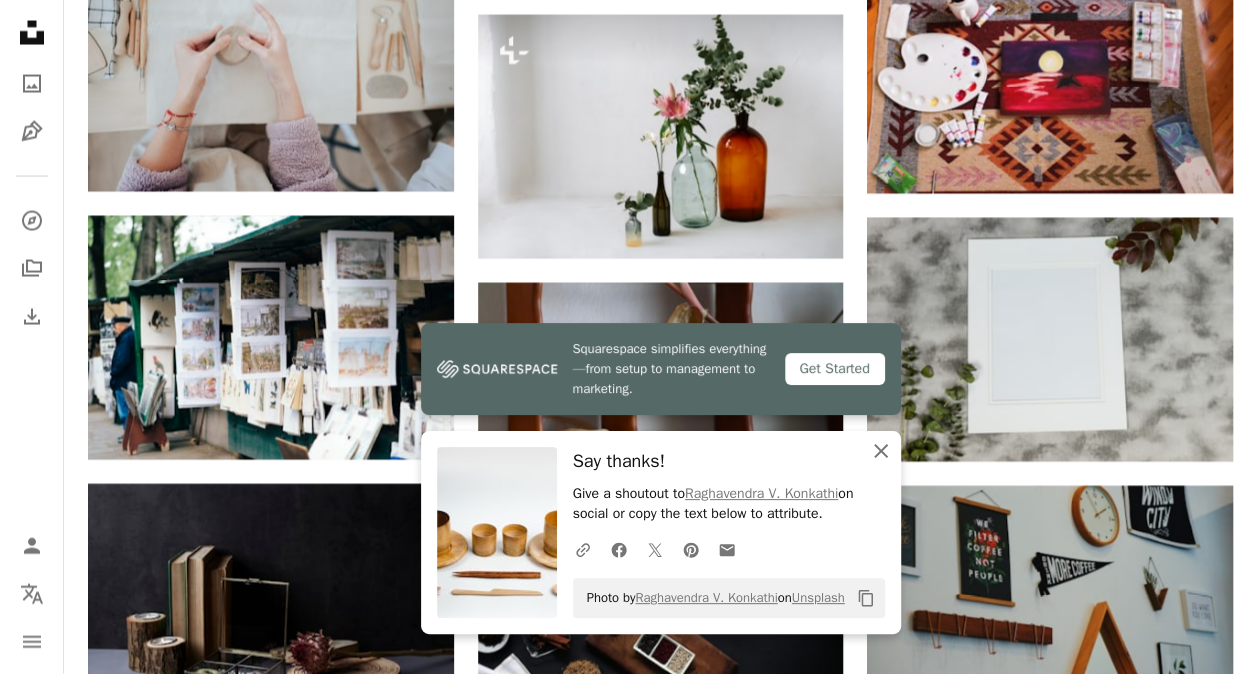 click 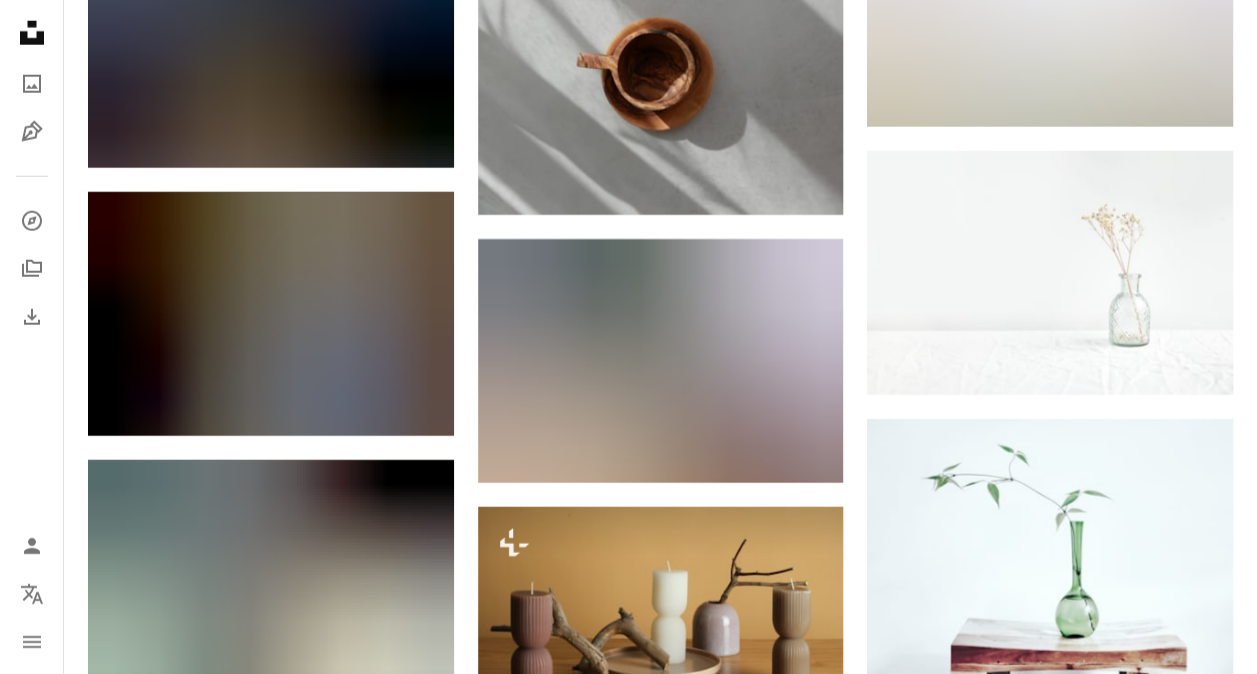 scroll, scrollTop: 25354, scrollLeft: 0, axis: vertical 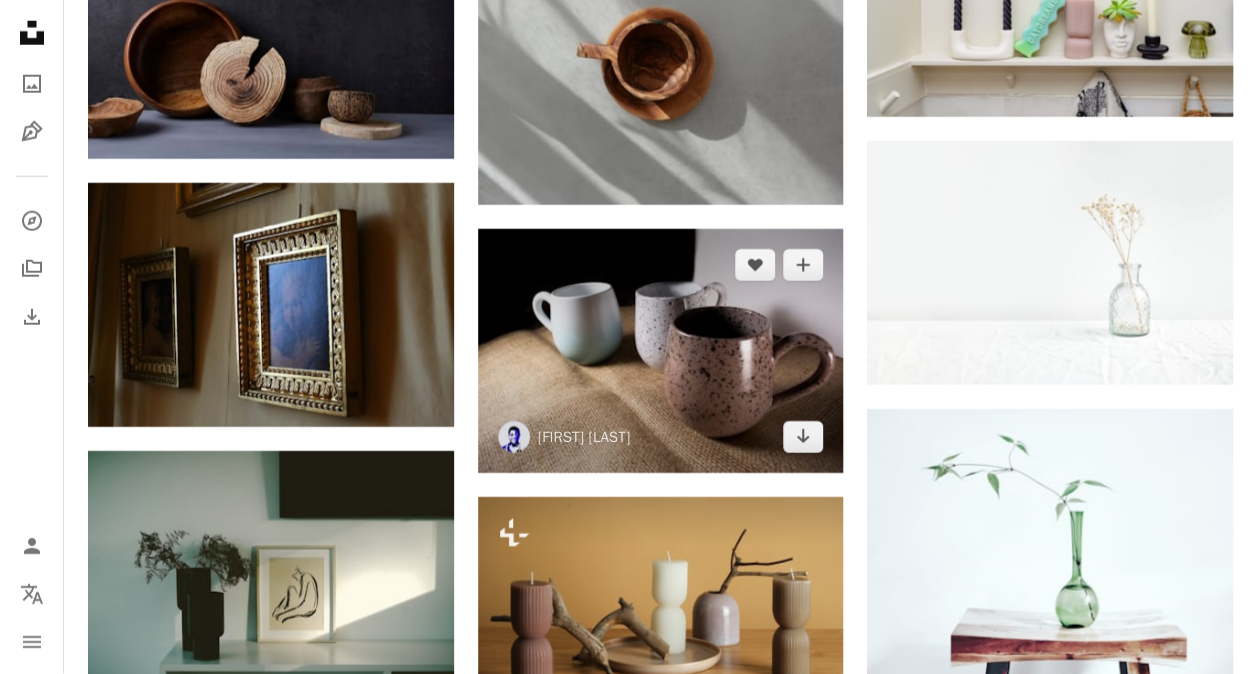 click at bounding box center [661, 351] 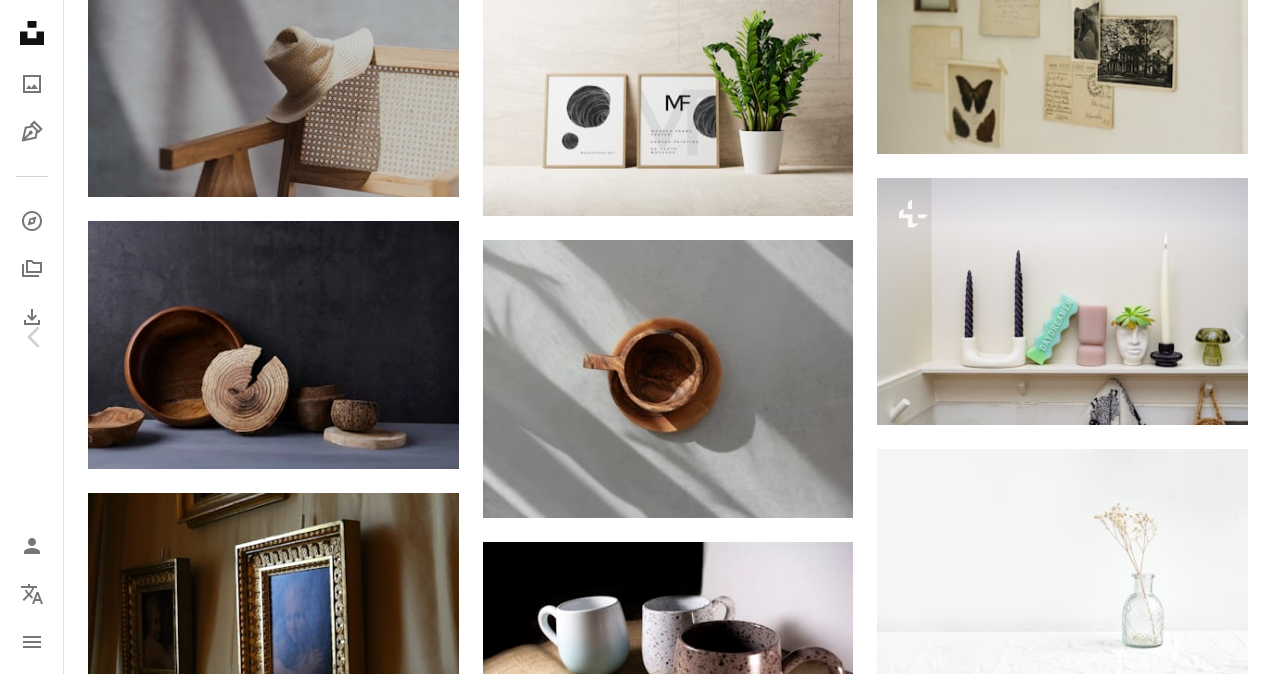 click on "Download free" at bounding box center [1073, 3370] 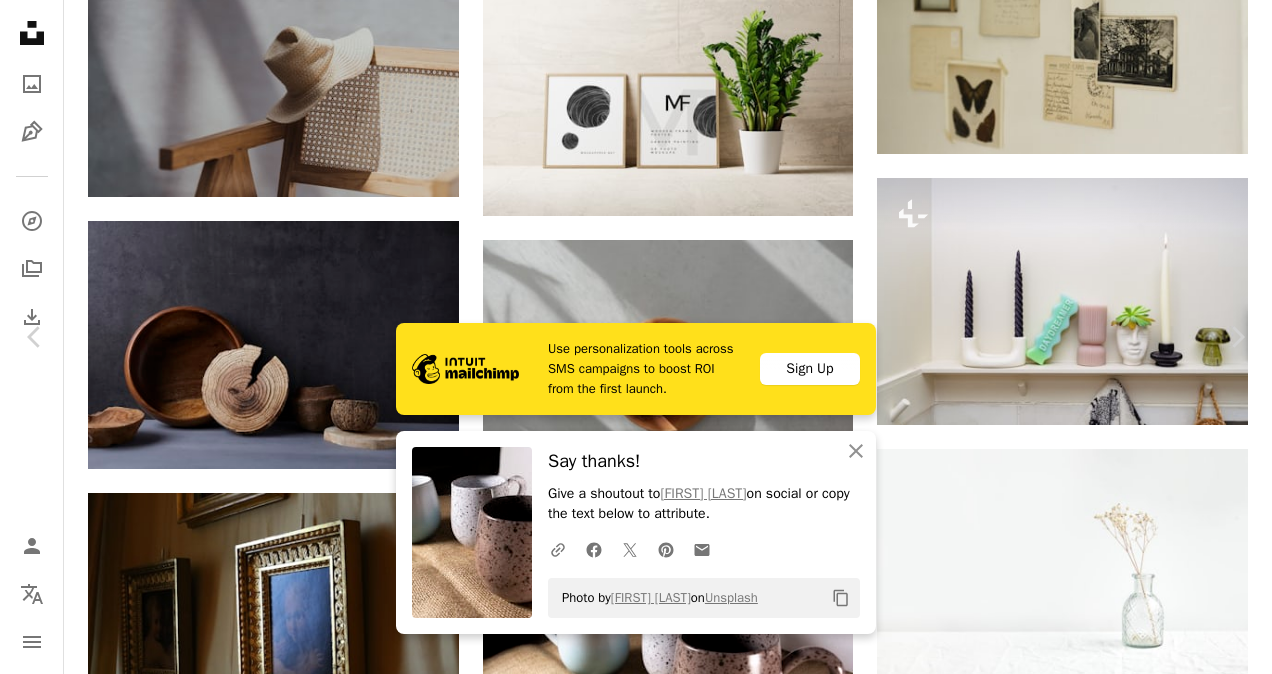 click on "**********" at bounding box center (636, -11016) 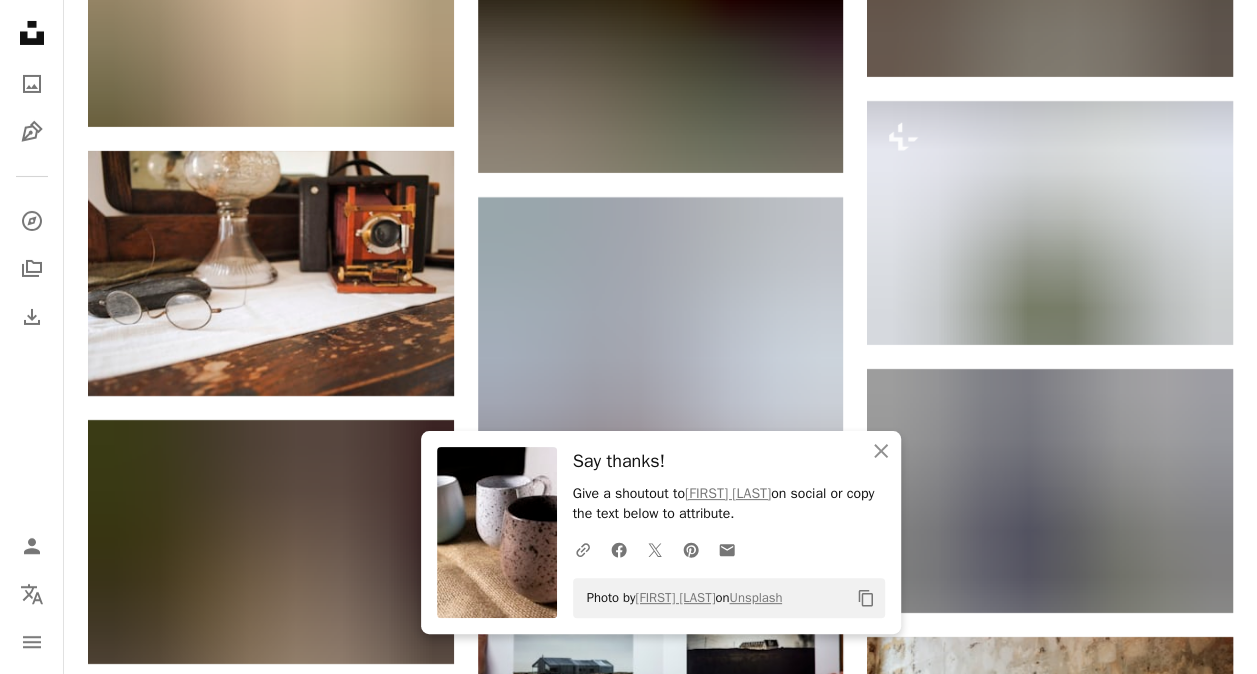 scroll, scrollTop: 26348, scrollLeft: 0, axis: vertical 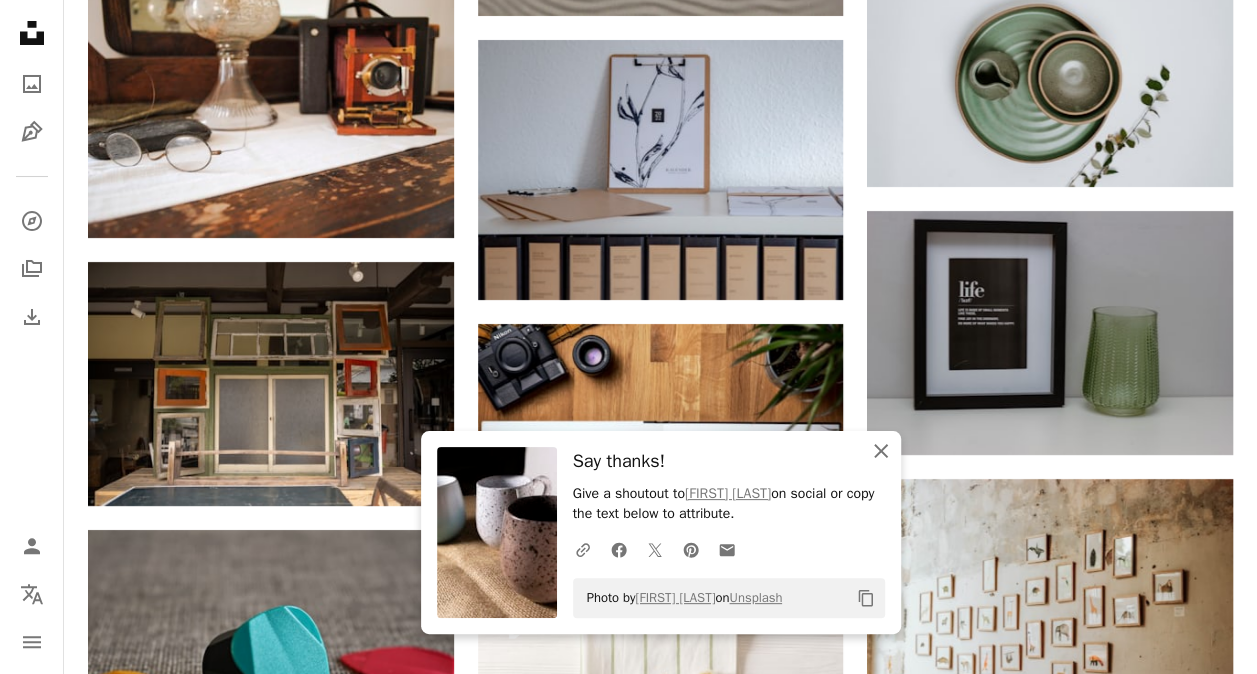 click 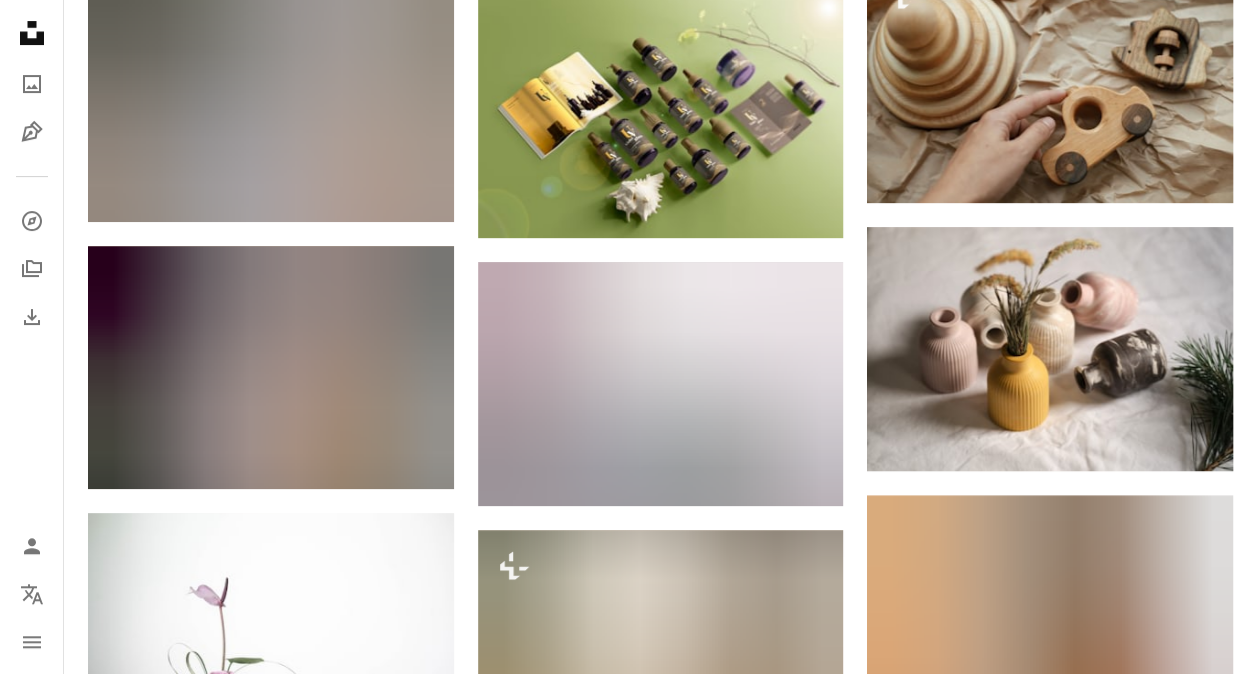 scroll, scrollTop: 34224, scrollLeft: 0, axis: vertical 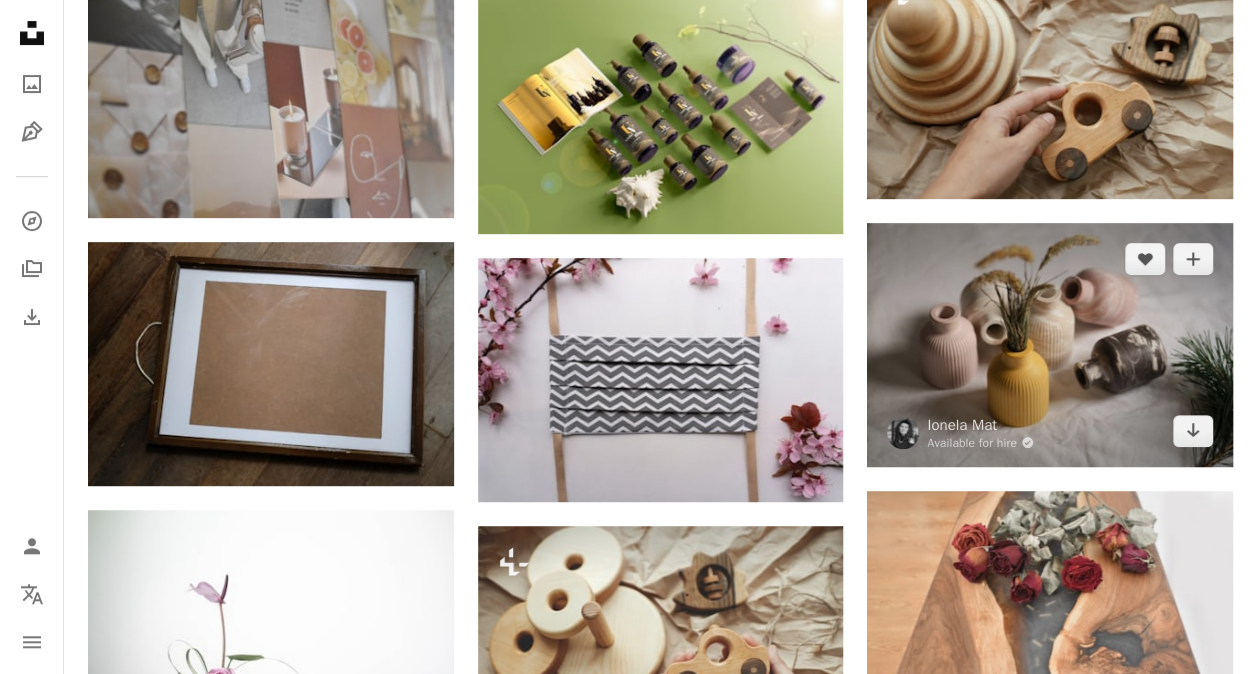click at bounding box center (1050, 345) 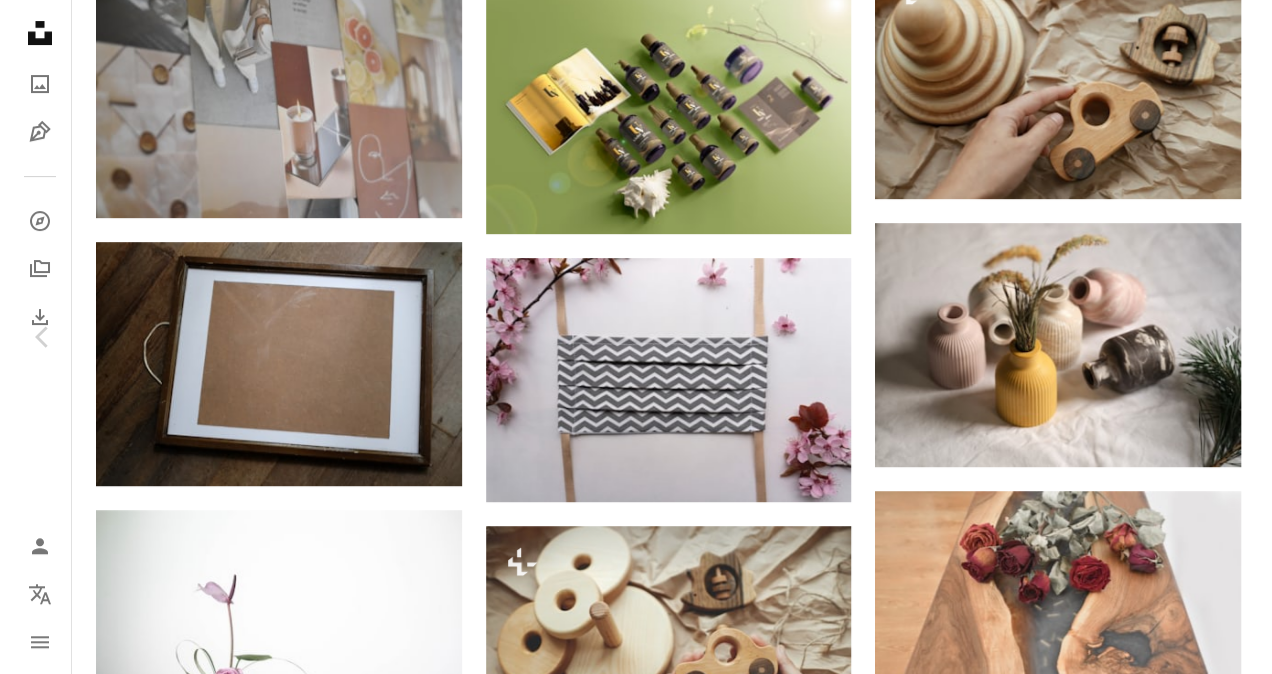 scroll, scrollTop: 33974, scrollLeft: 0, axis: vertical 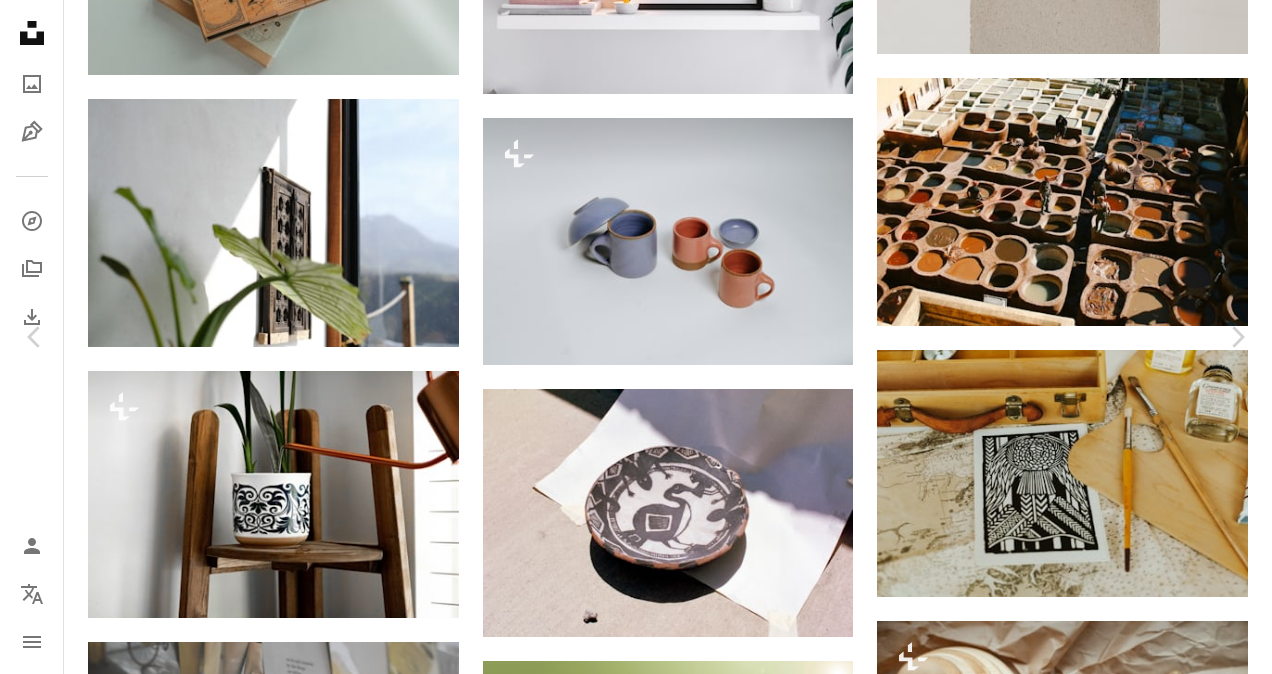 click on "Download free" at bounding box center [1073, 3942] 